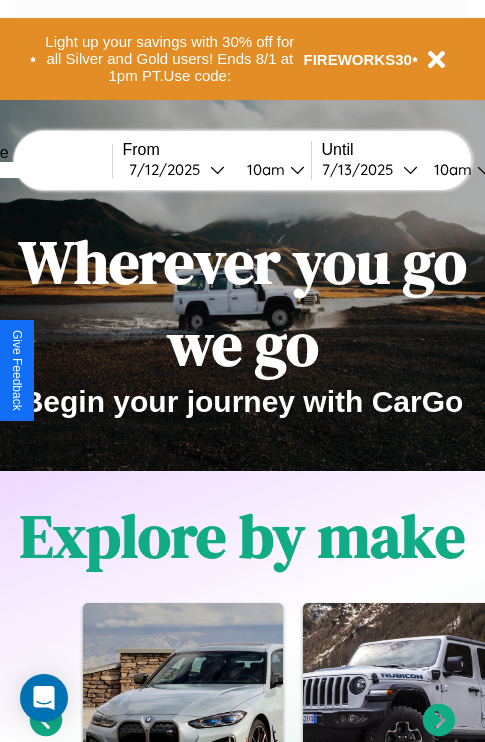 scroll, scrollTop: 308, scrollLeft: 0, axis: vertical 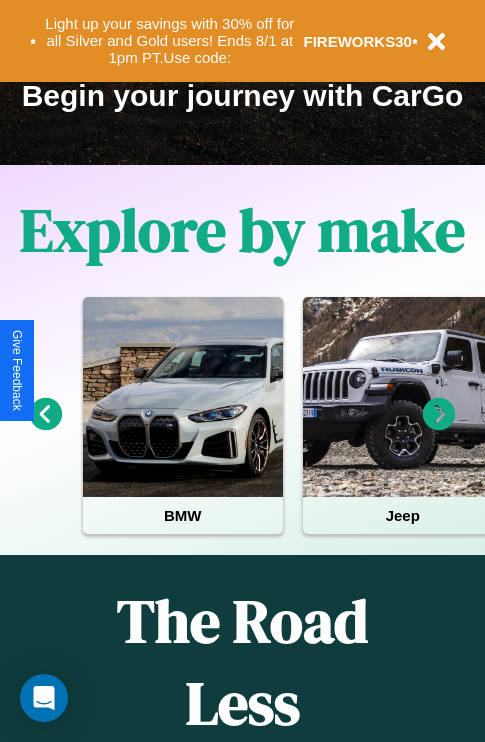 click 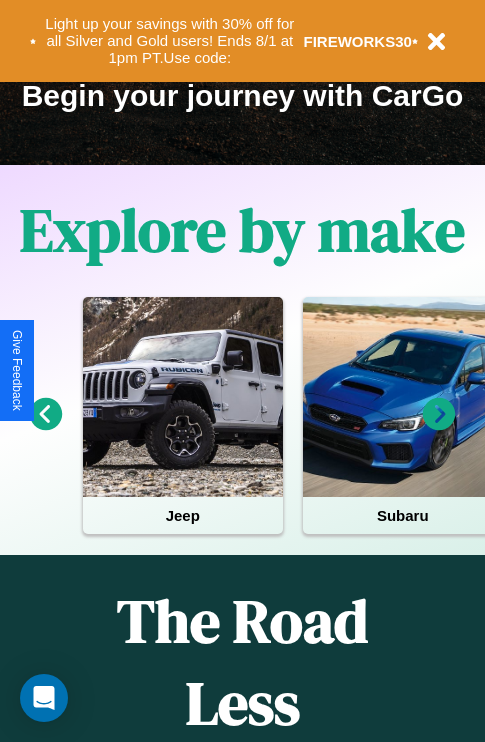 click 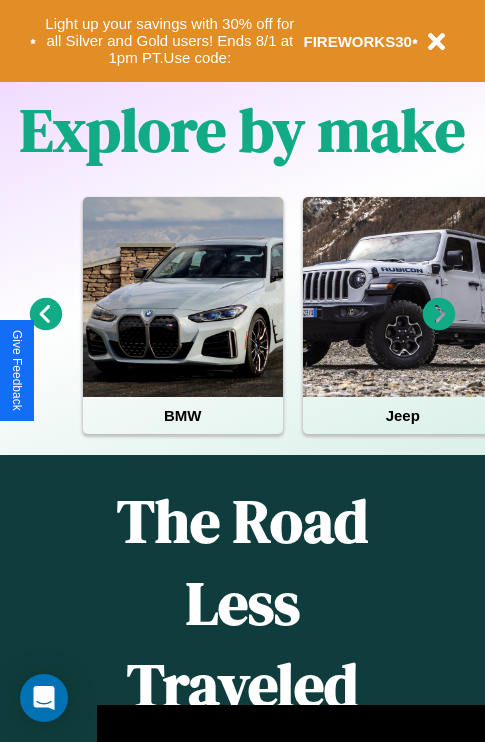 scroll, scrollTop: 1558, scrollLeft: 0, axis: vertical 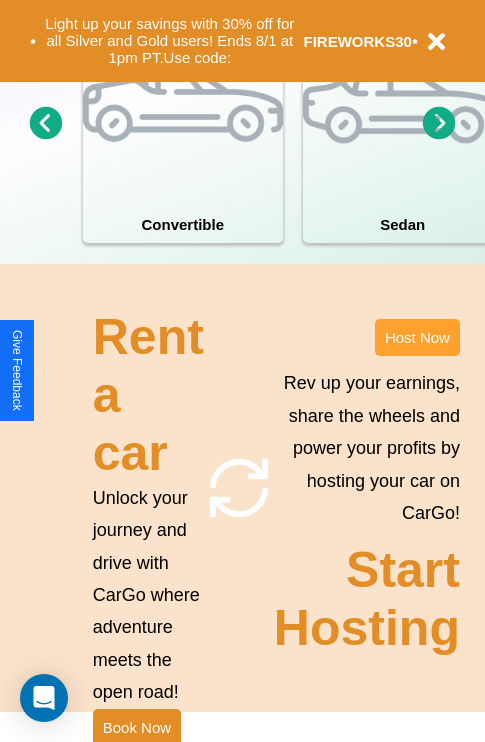 click on "Host Now" at bounding box center [417, 337] 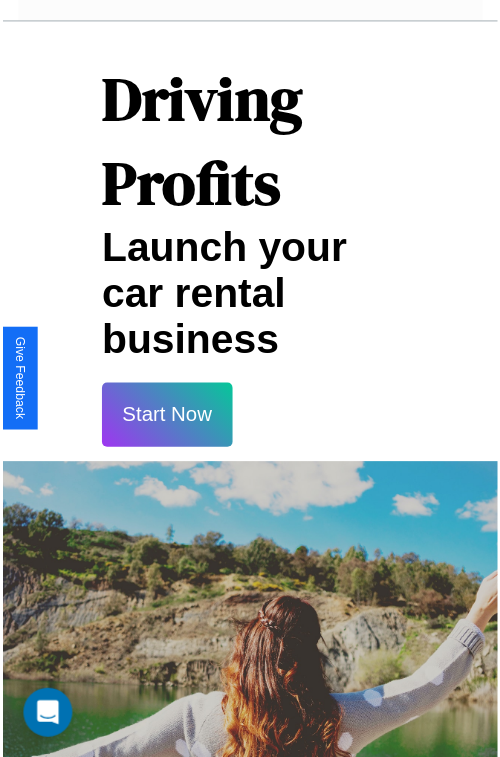 scroll, scrollTop: 35, scrollLeft: 0, axis: vertical 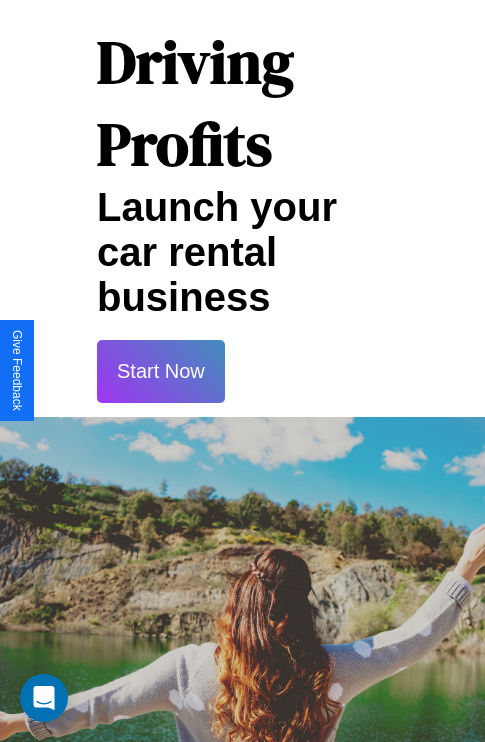 click on "Start Now" at bounding box center [161, 371] 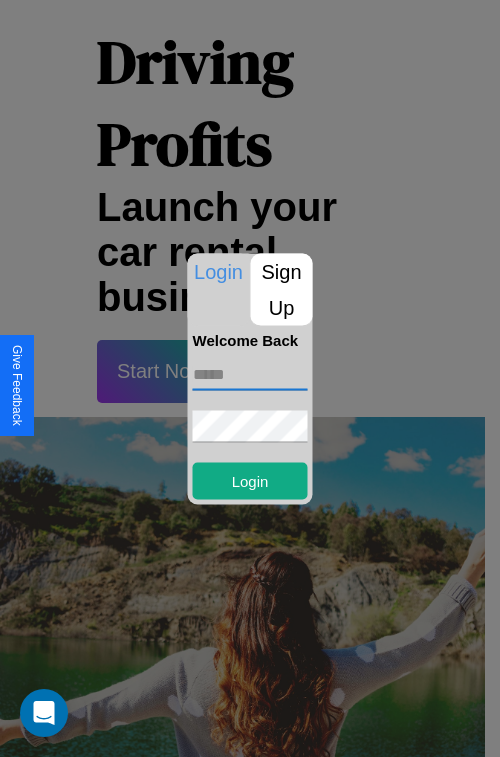 click at bounding box center [250, 374] 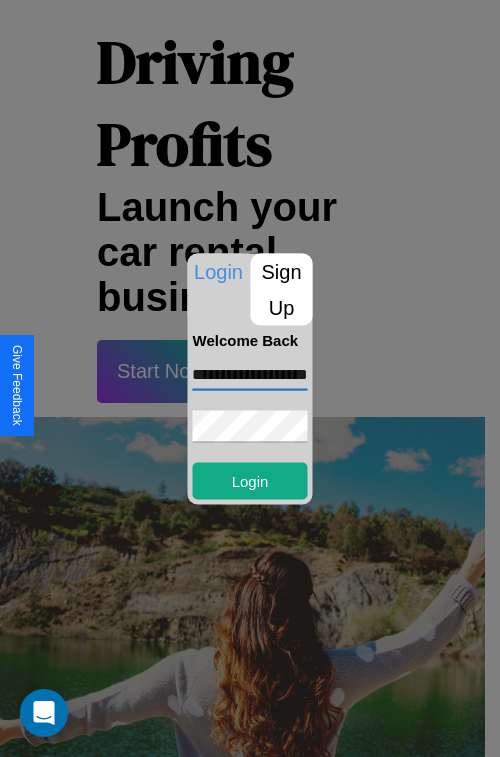 scroll, scrollTop: 0, scrollLeft: 55, axis: horizontal 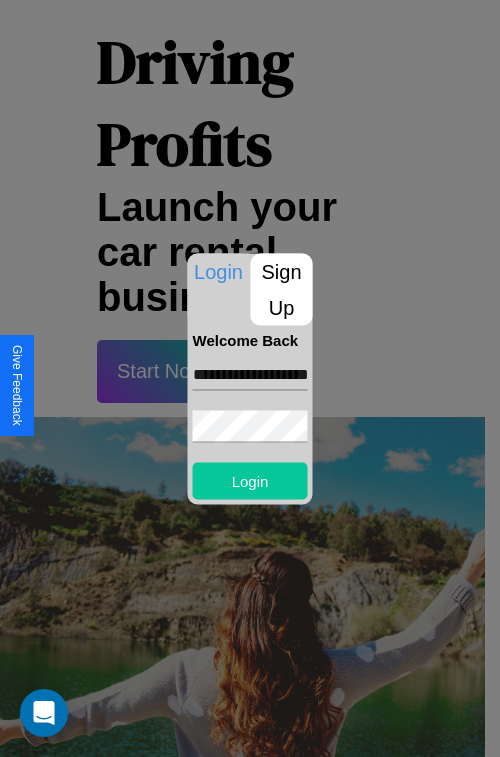 click on "Login" at bounding box center (250, 480) 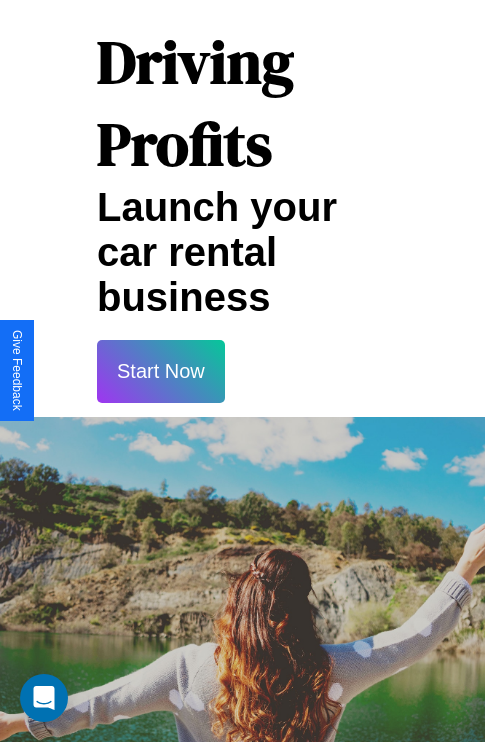 scroll, scrollTop: 37, scrollLeft: 0, axis: vertical 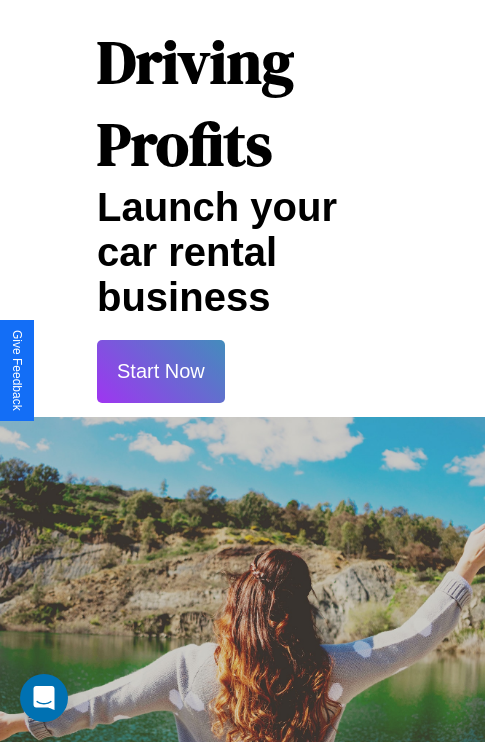 click on "Start Now" at bounding box center [161, 371] 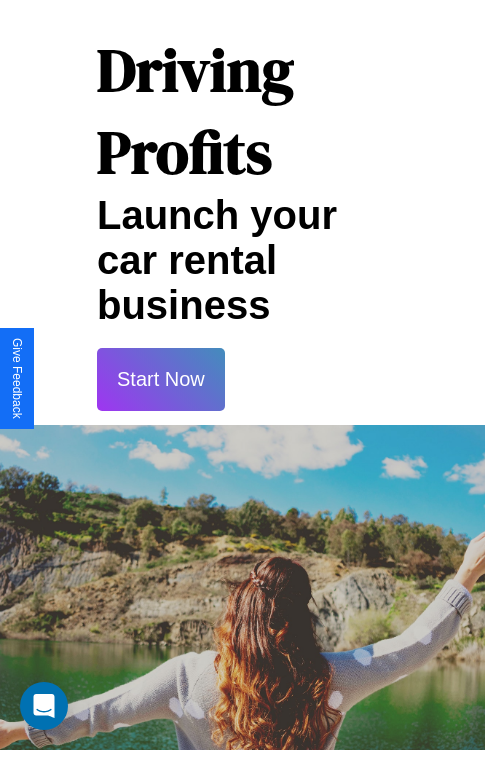 scroll, scrollTop: 0, scrollLeft: 0, axis: both 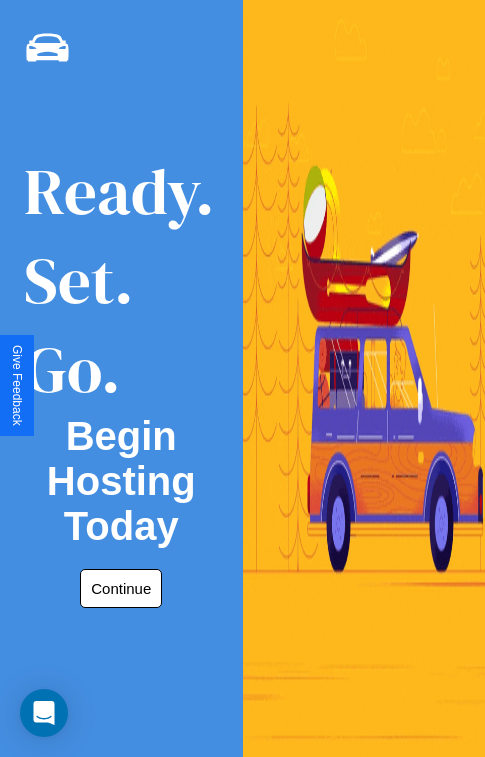 click on "Continue" at bounding box center (121, 588) 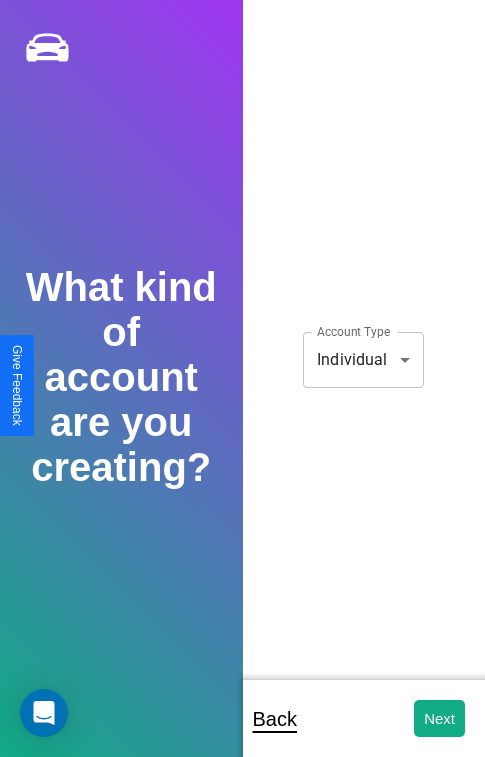 click on "**********" at bounding box center (242, 392) 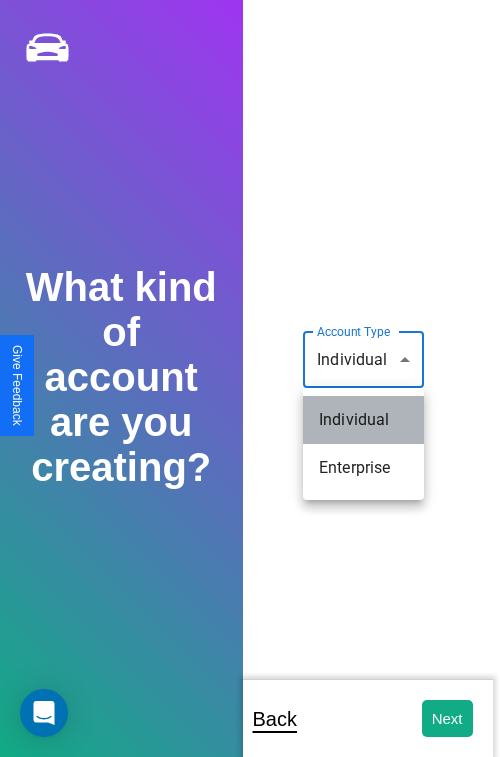 click on "Individual" at bounding box center (363, 420) 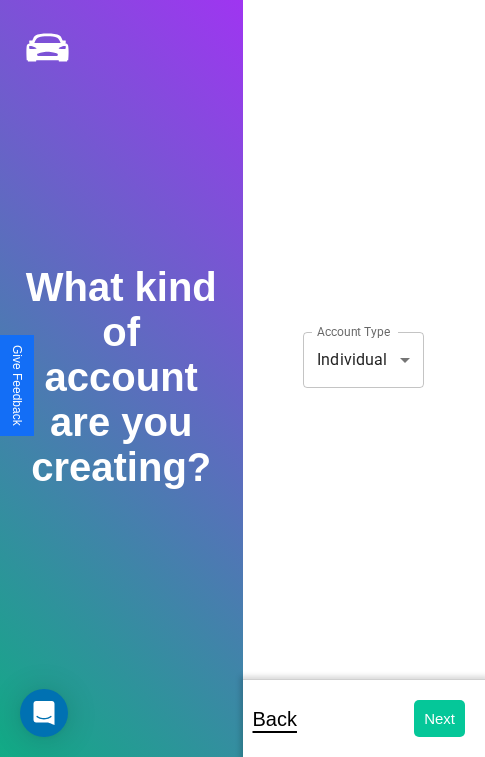 click on "Next" at bounding box center [439, 718] 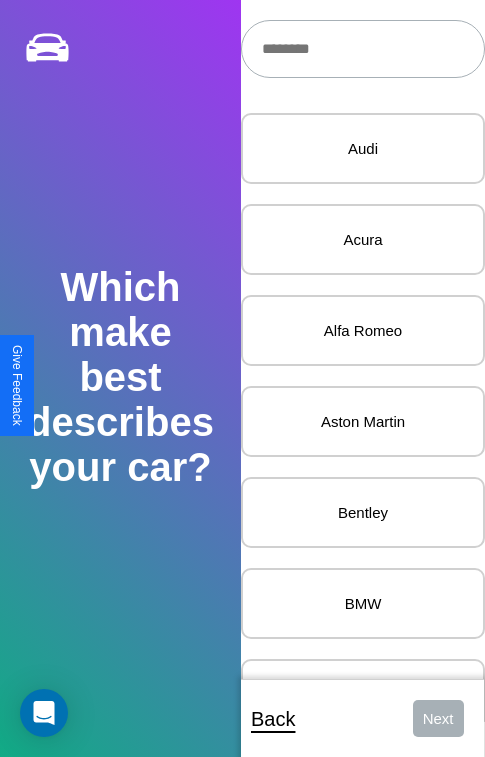 scroll, scrollTop: 27, scrollLeft: 0, axis: vertical 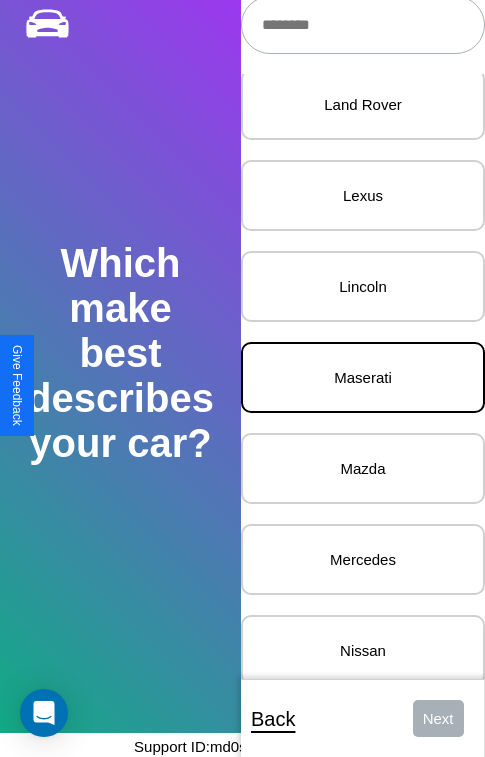 click on "Maserati" at bounding box center (363, 377) 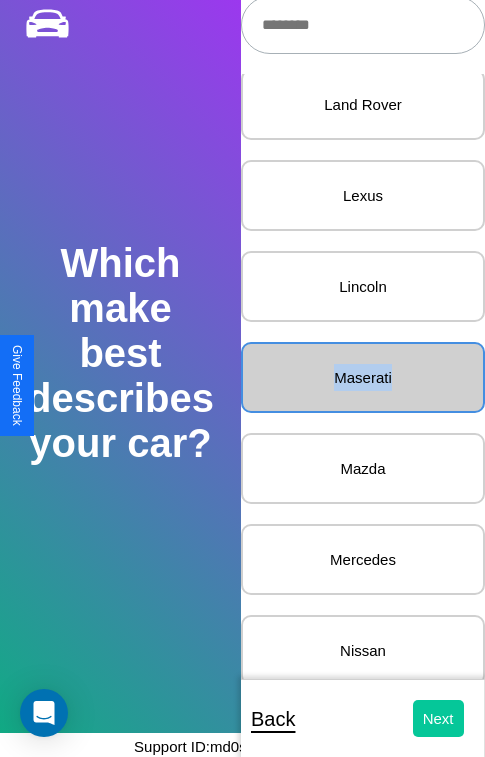 click on "Next" at bounding box center (438, 718) 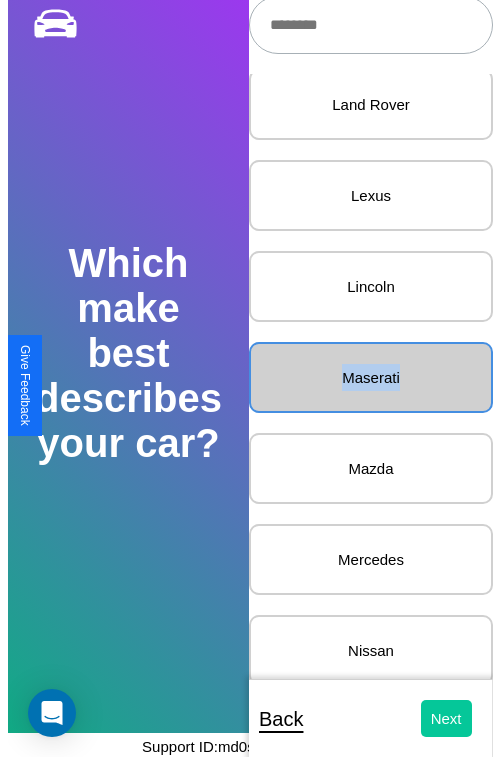 scroll, scrollTop: 0, scrollLeft: 0, axis: both 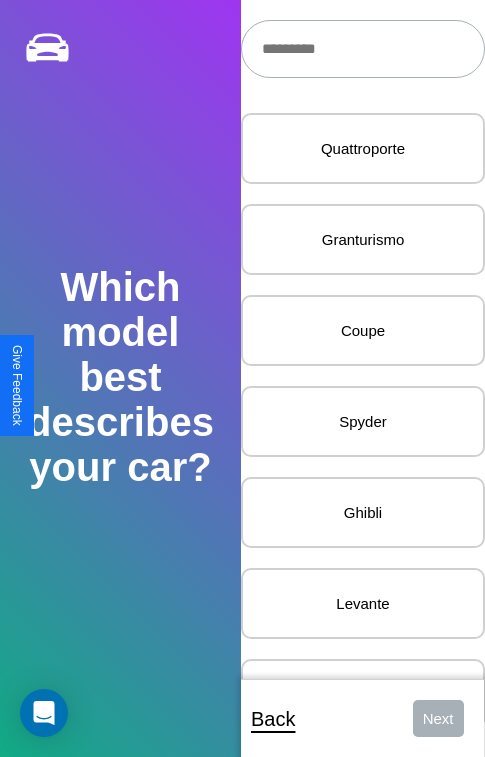 click at bounding box center [363, 49] 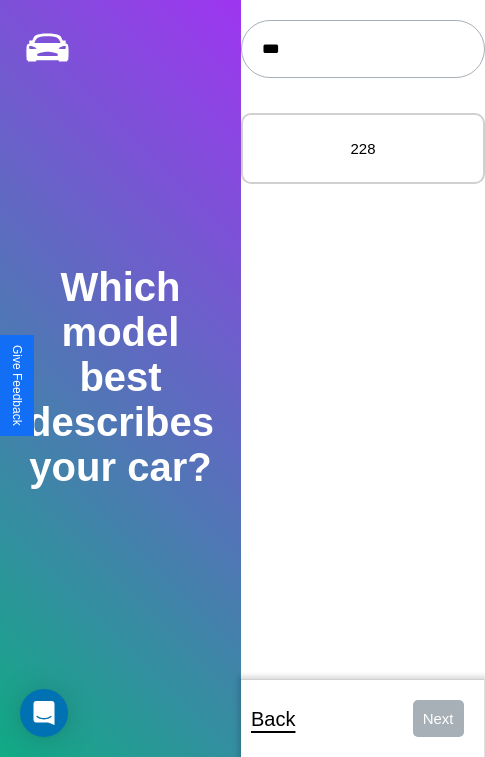 type on "***" 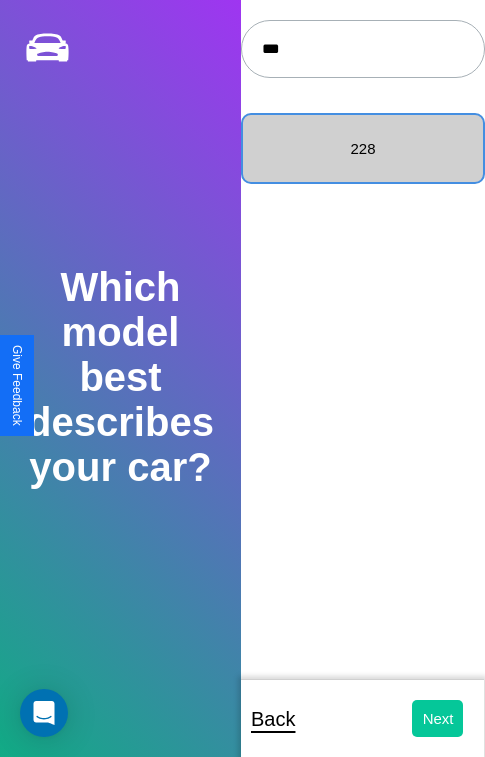 click on "Next" at bounding box center [438, 718] 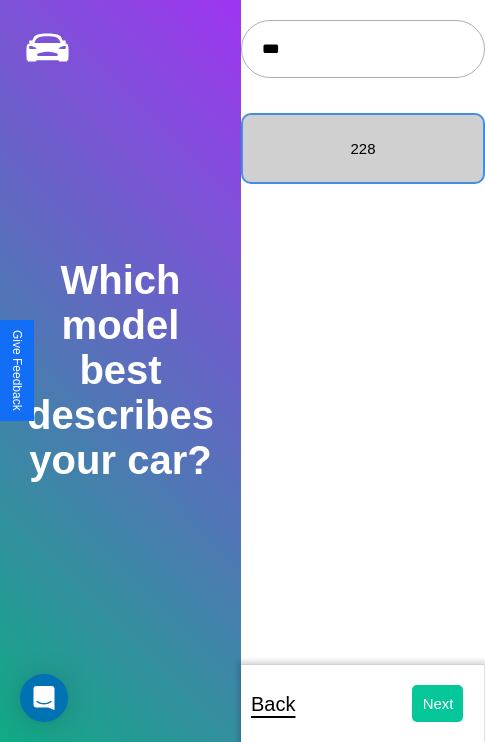 select on "*****" 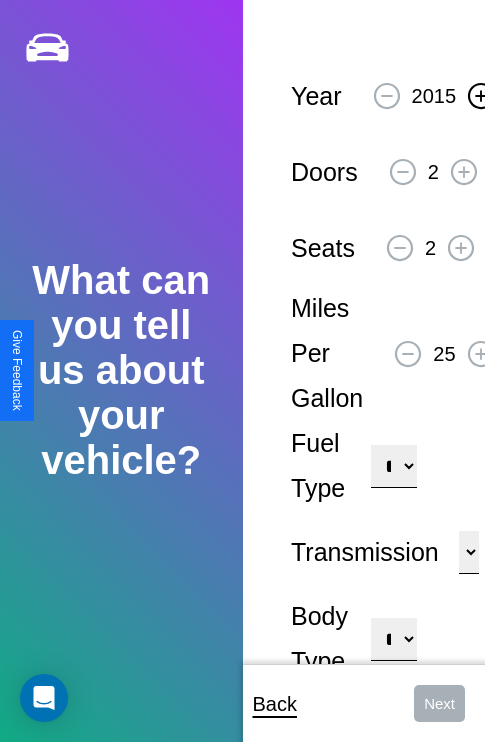 click 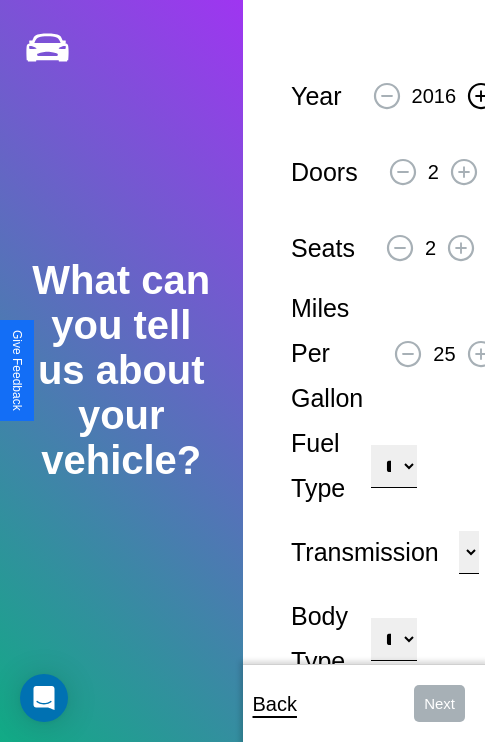 click 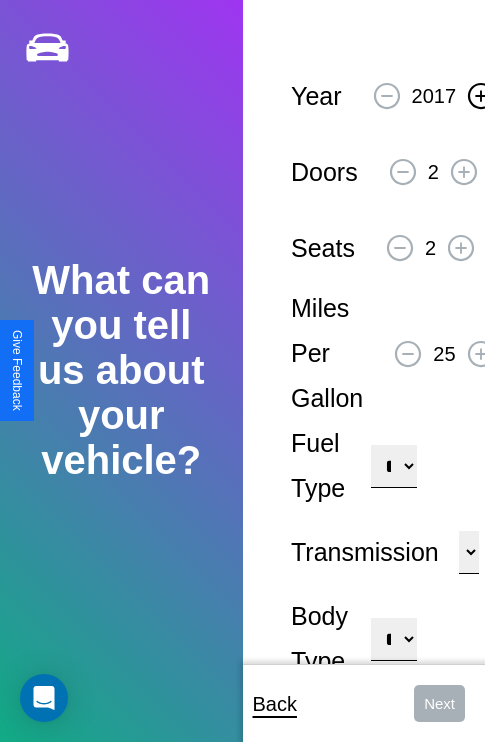 click 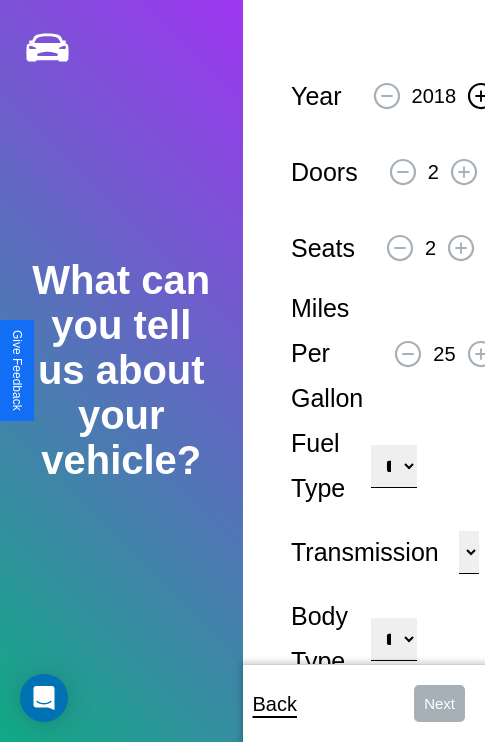 click 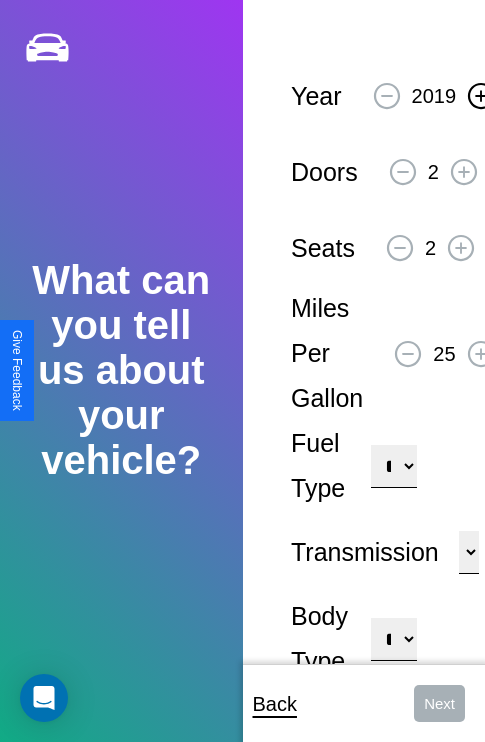 click 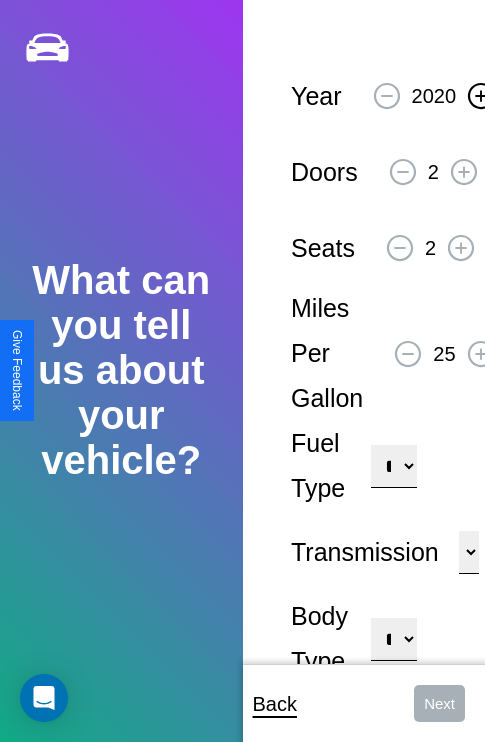 click 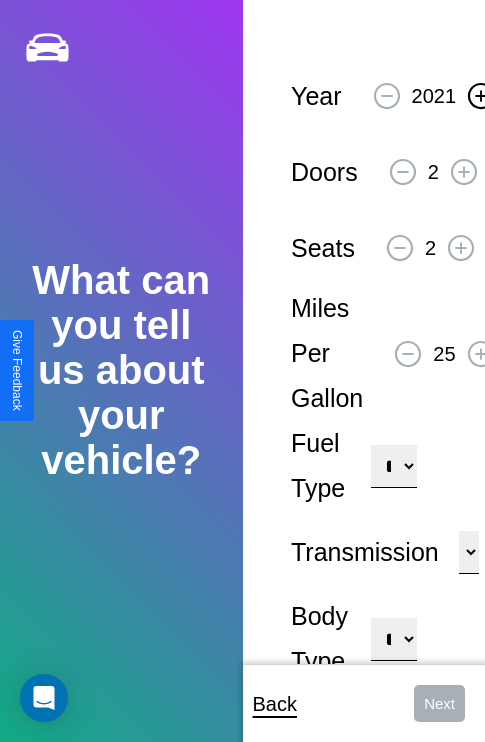 click 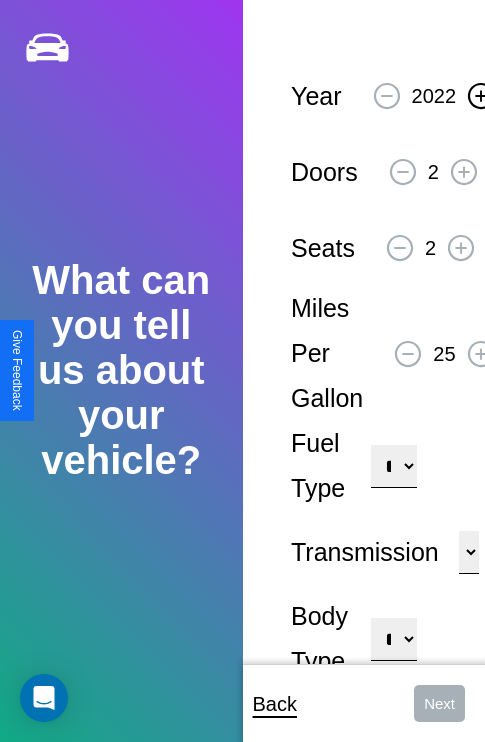 click 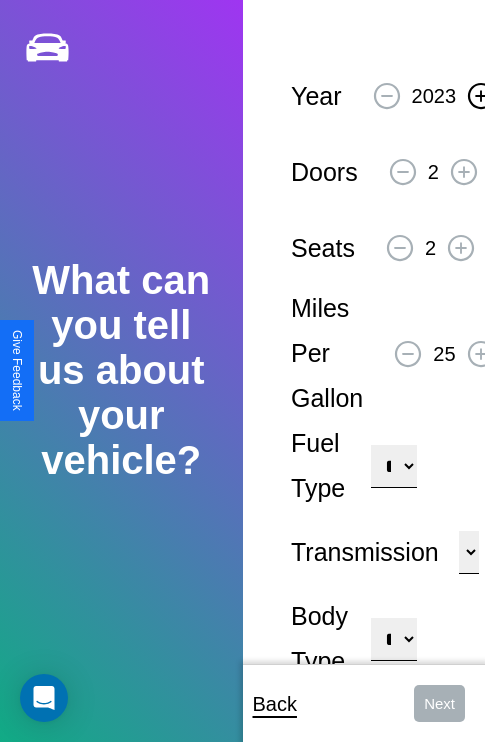 click 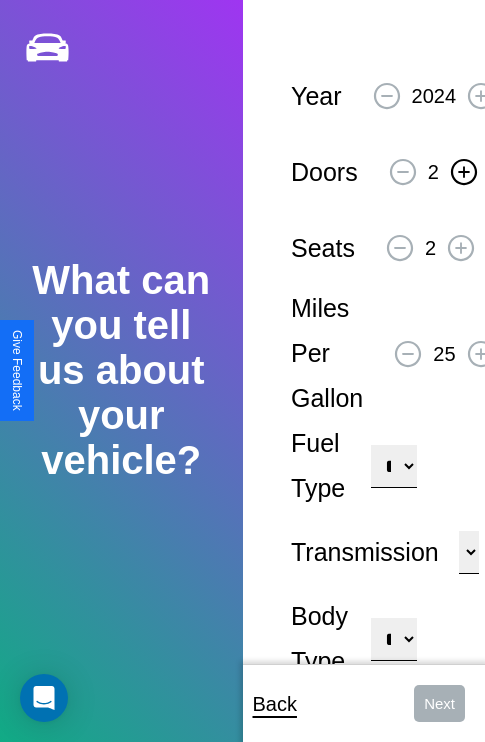 click 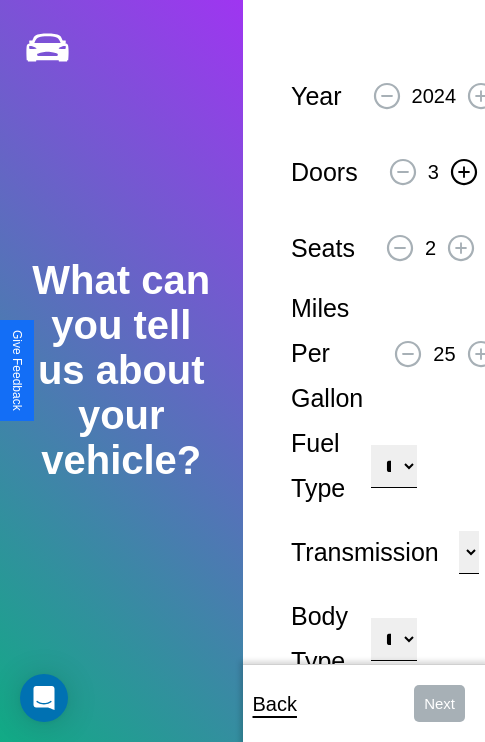 click 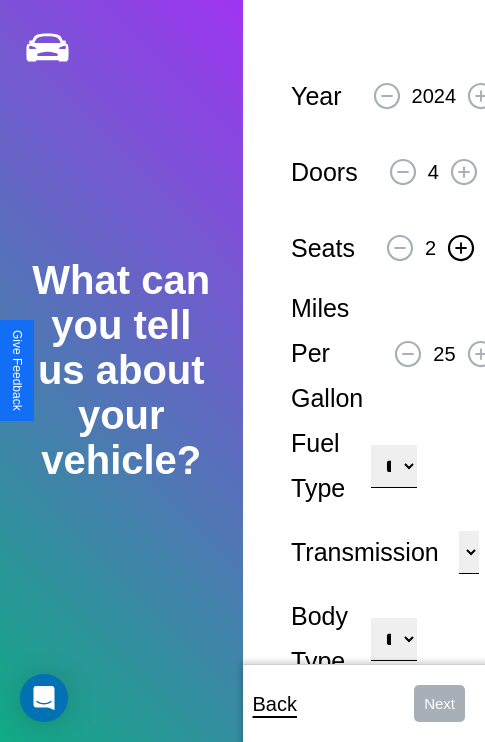 click 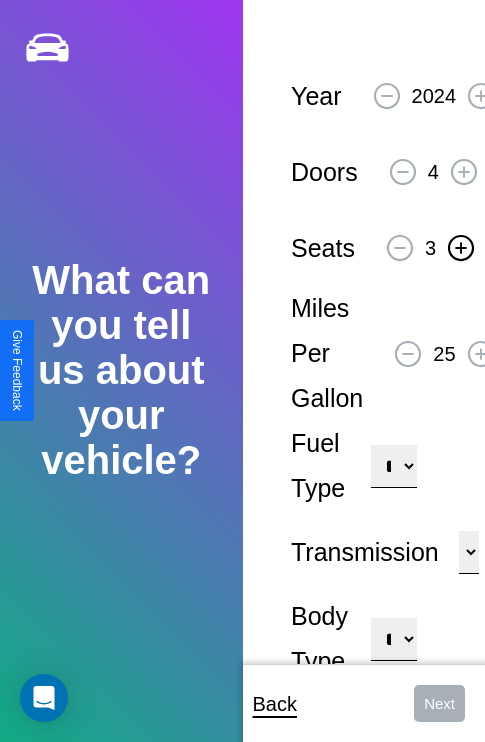 click 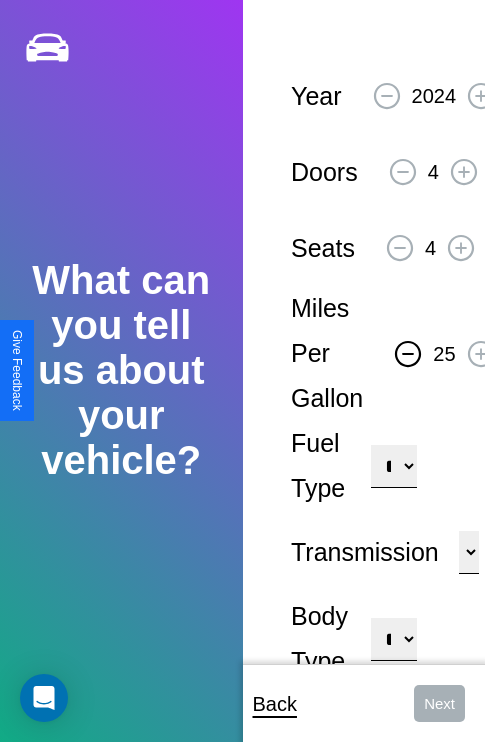 click 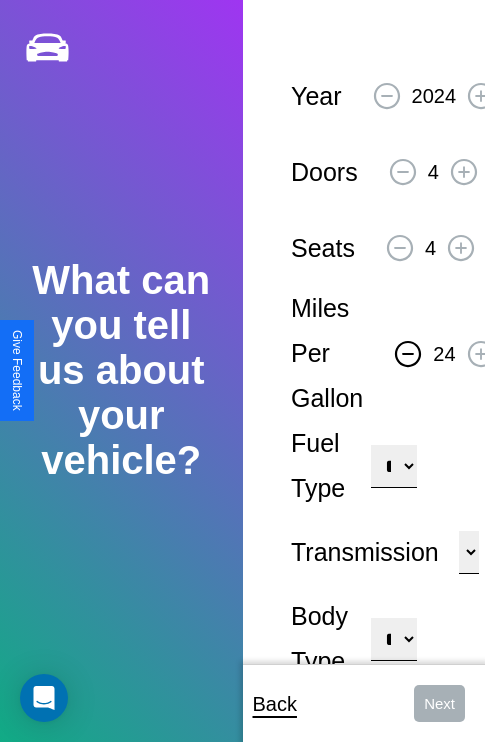 click 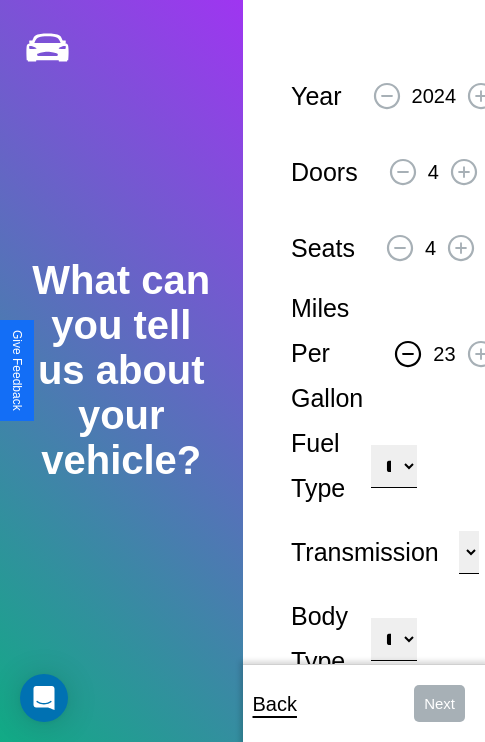 click 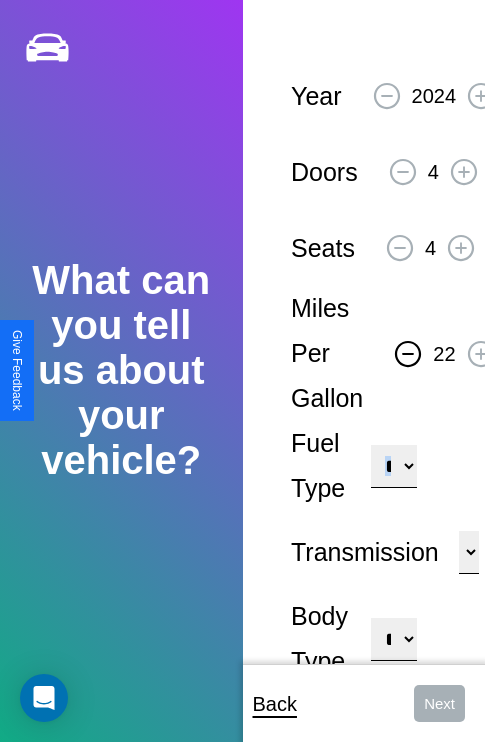 click on "**********" at bounding box center [393, 466] 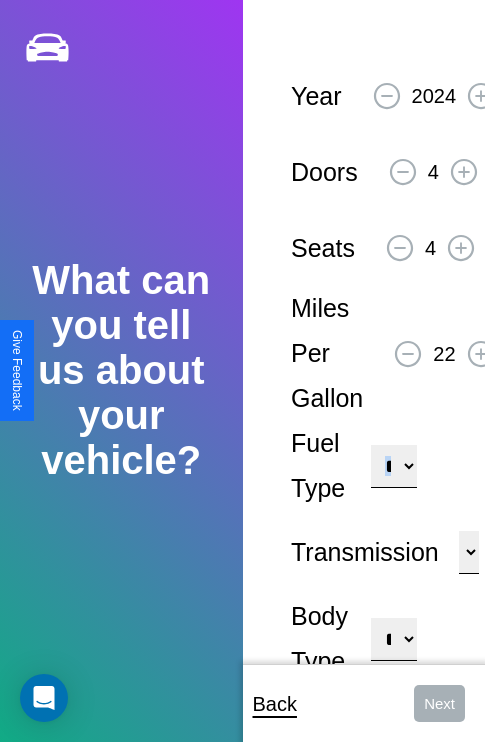 select on "***" 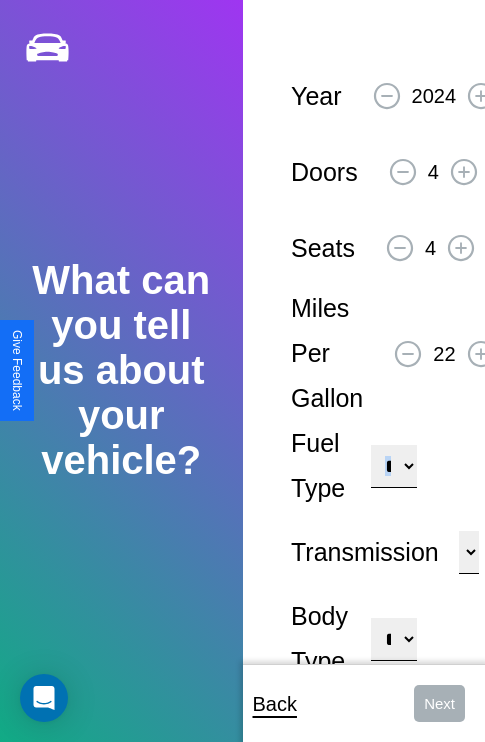 click on "****** ********* ******" at bounding box center [469, 552] 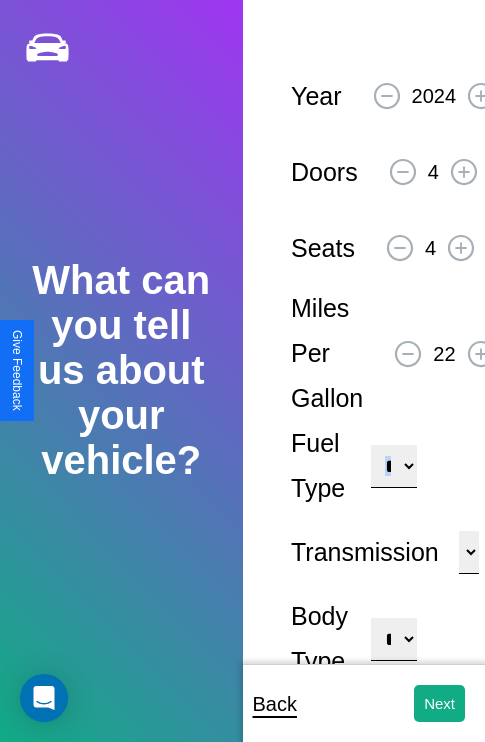 click on "**********" at bounding box center (393, 639) 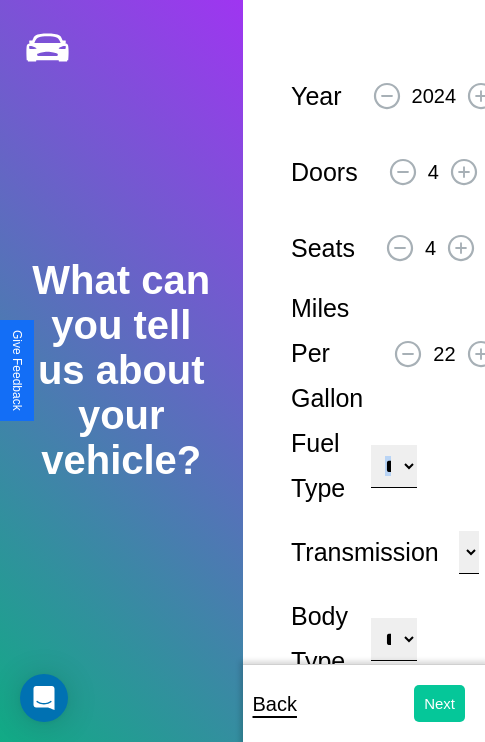 click on "Next" at bounding box center [439, 703] 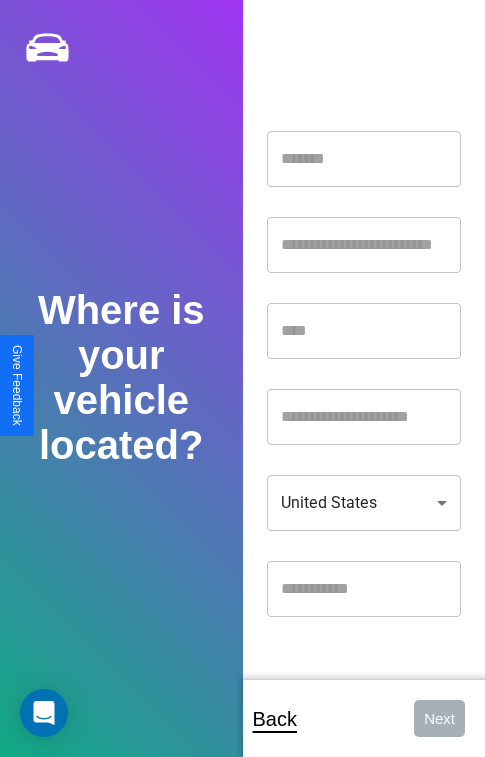 click at bounding box center [364, 159] 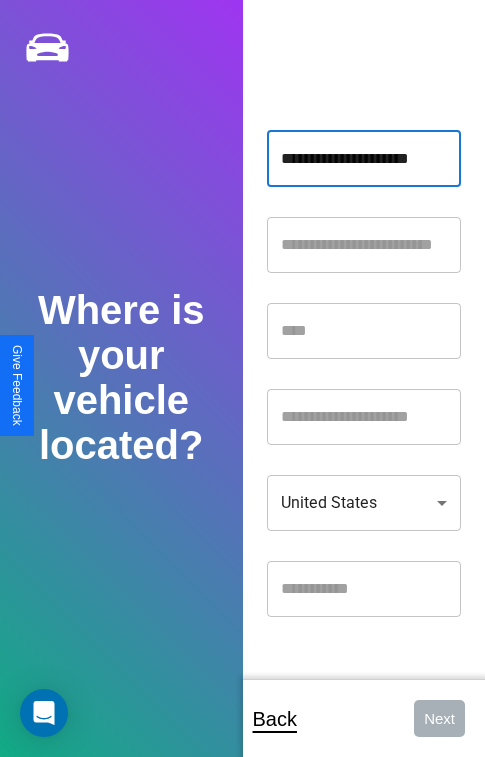 type on "**********" 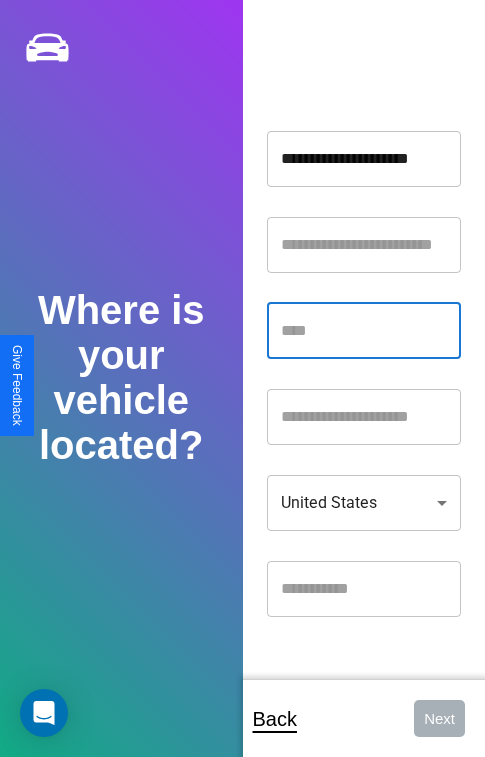 click at bounding box center (364, 331) 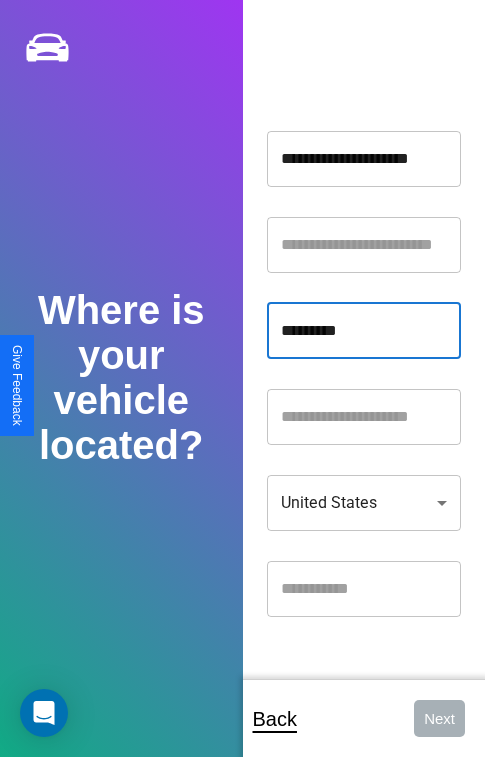 type on "*********" 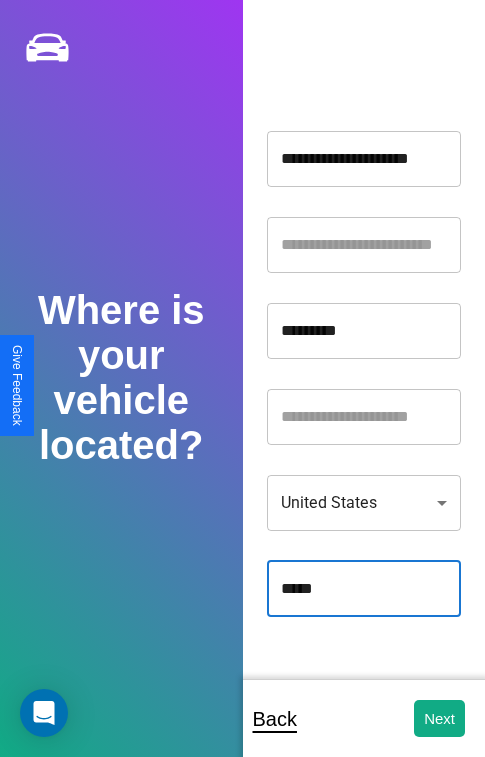 type on "*****" 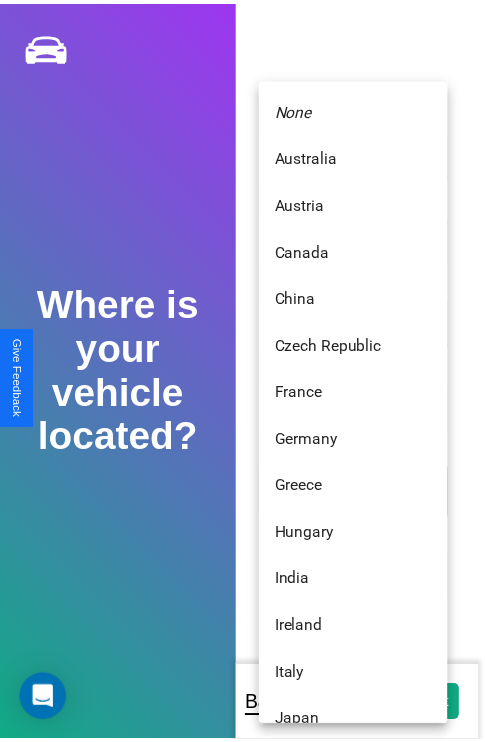 scroll, scrollTop: 459, scrollLeft: 0, axis: vertical 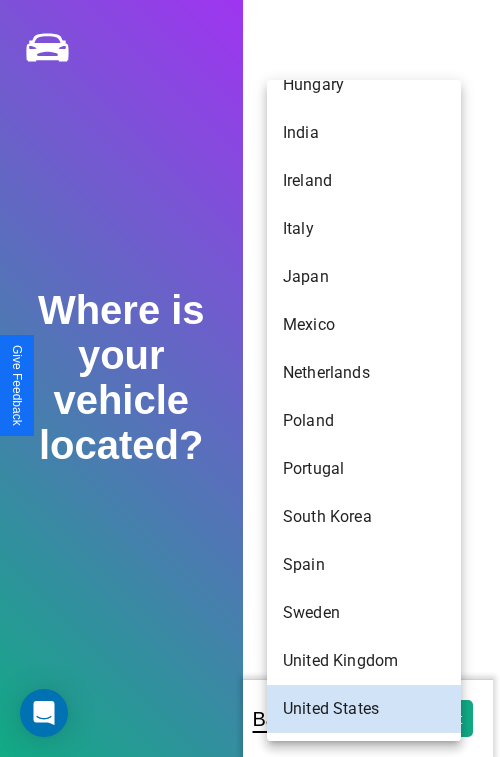 click on "Spain" at bounding box center (364, 565) 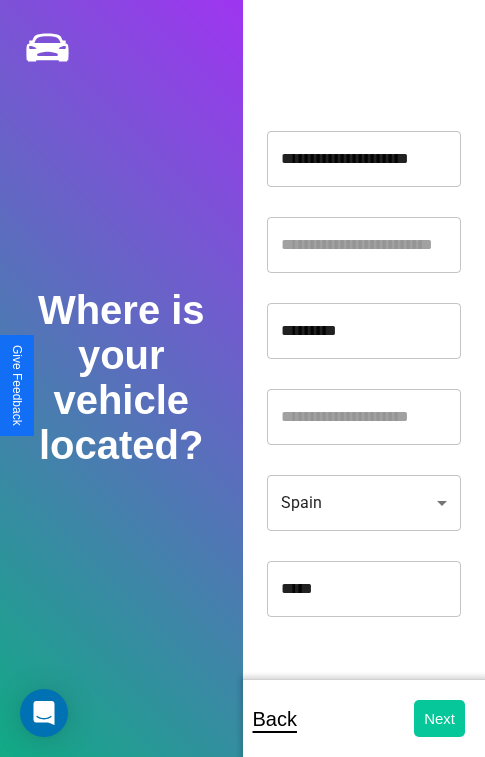 click on "Next" at bounding box center [439, 718] 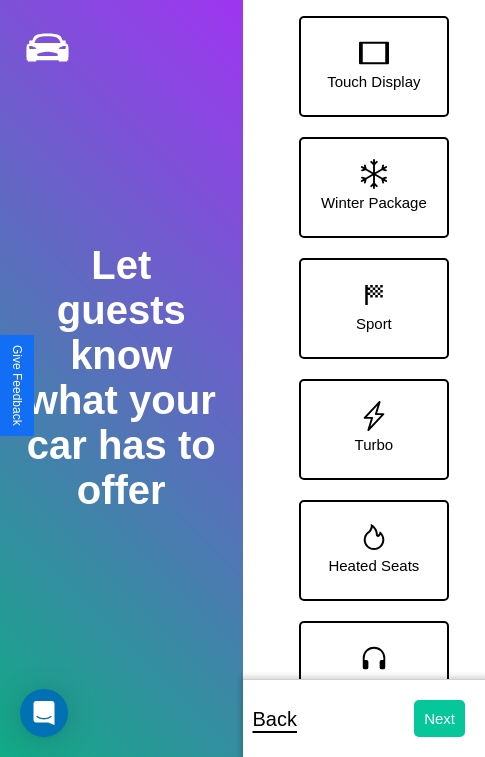 click on "Next" at bounding box center [439, 718] 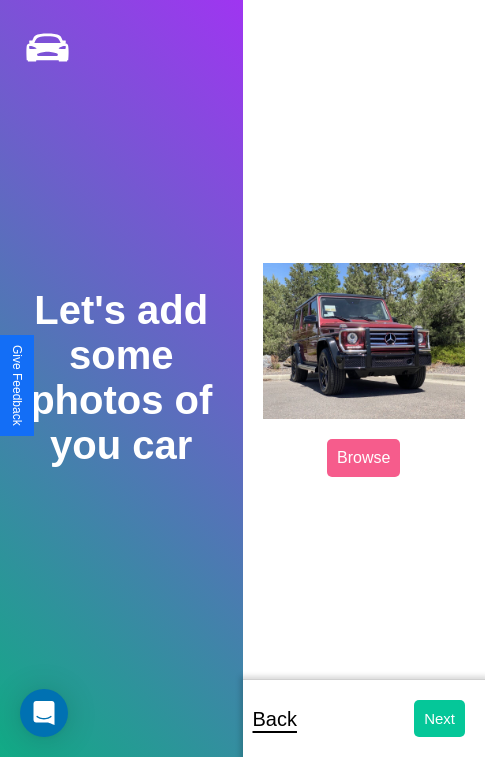 click on "Next" at bounding box center [439, 718] 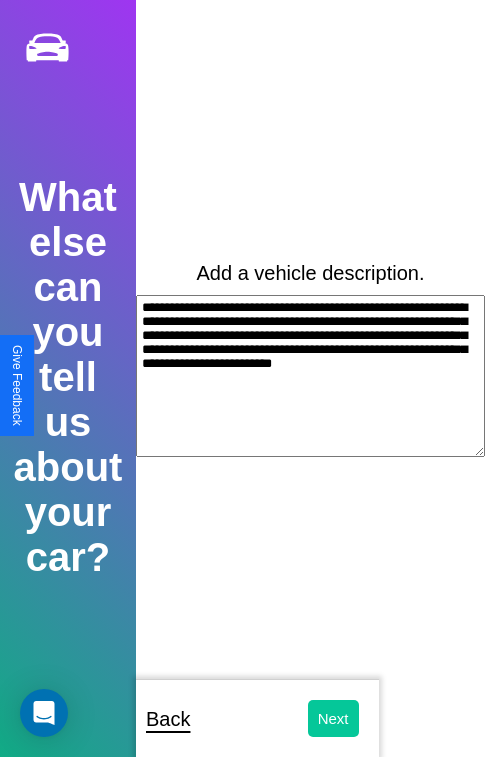 type on "**********" 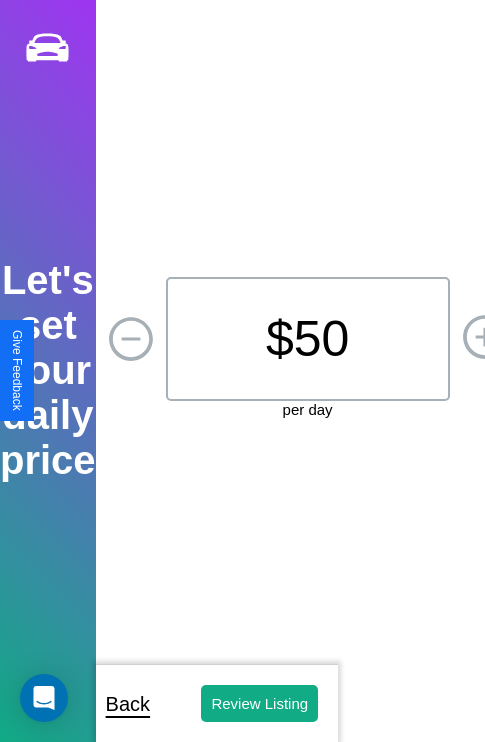 click on "$ 50" at bounding box center [308, 339] 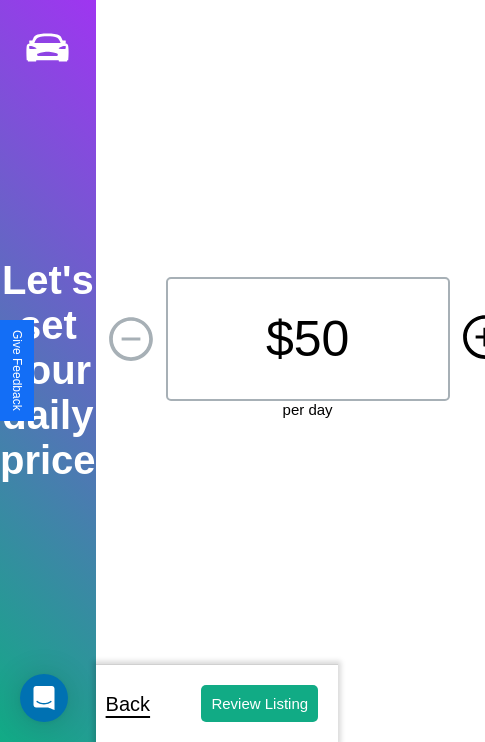 click 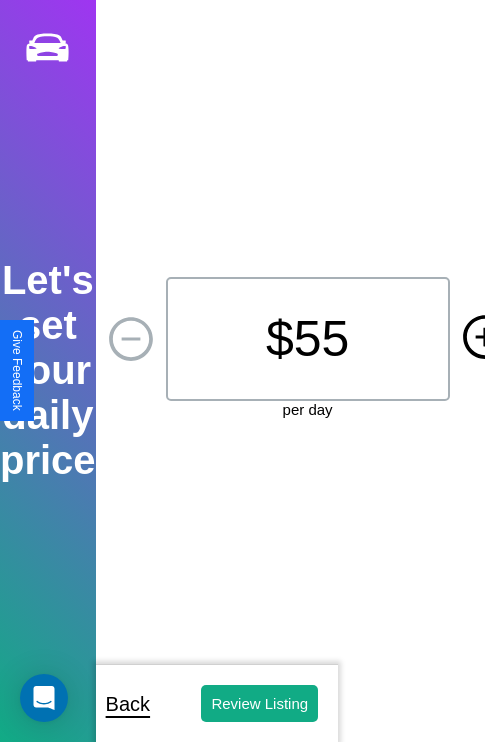 click 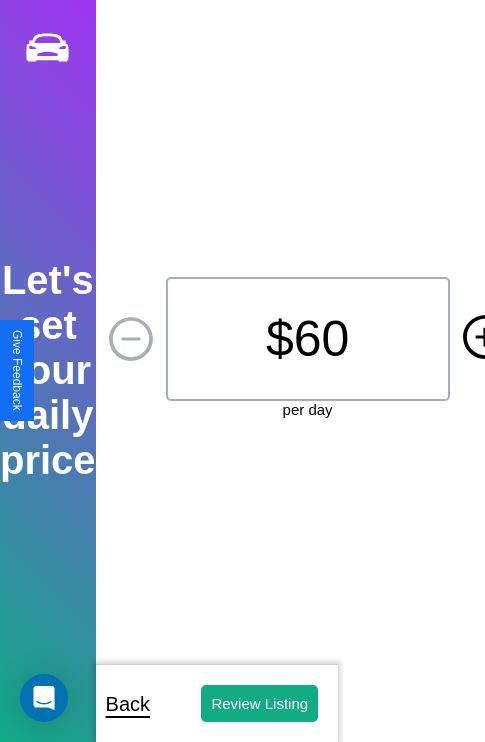 click 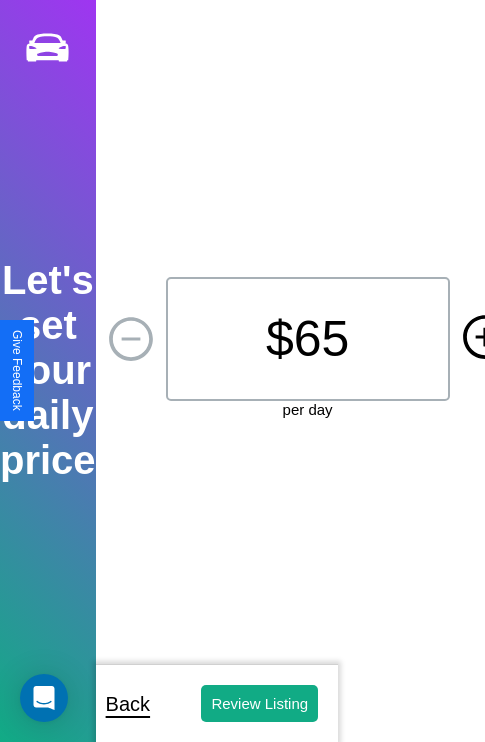 click 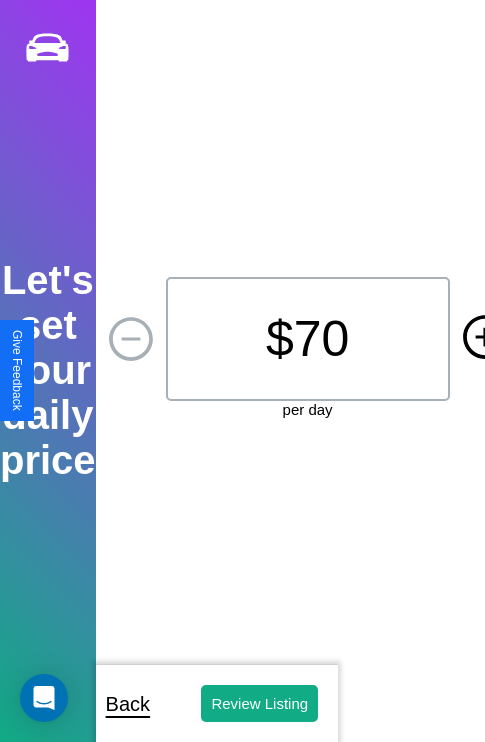 click 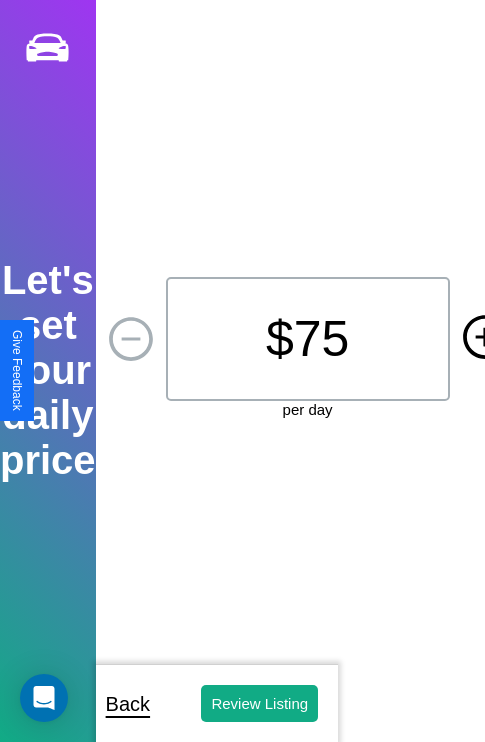 click 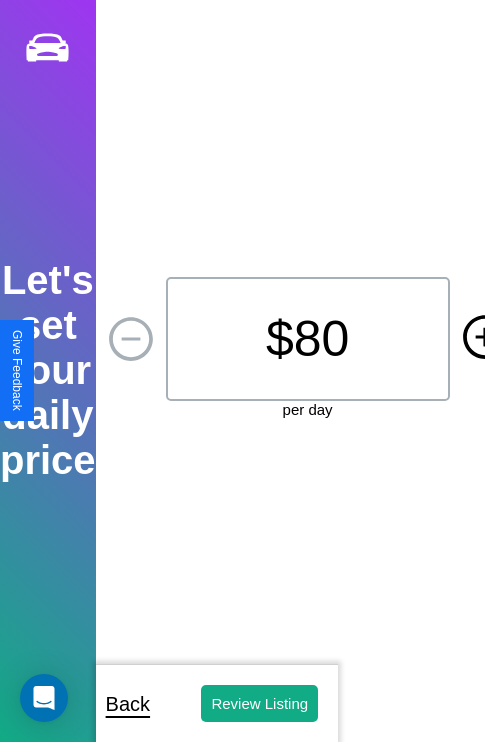 click 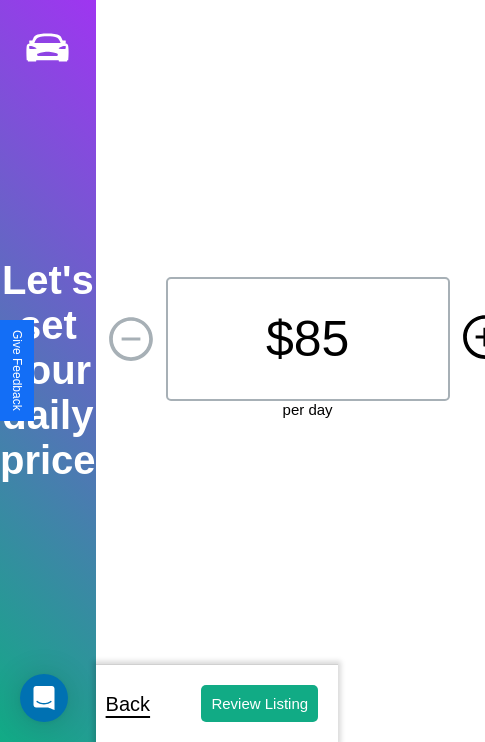 click 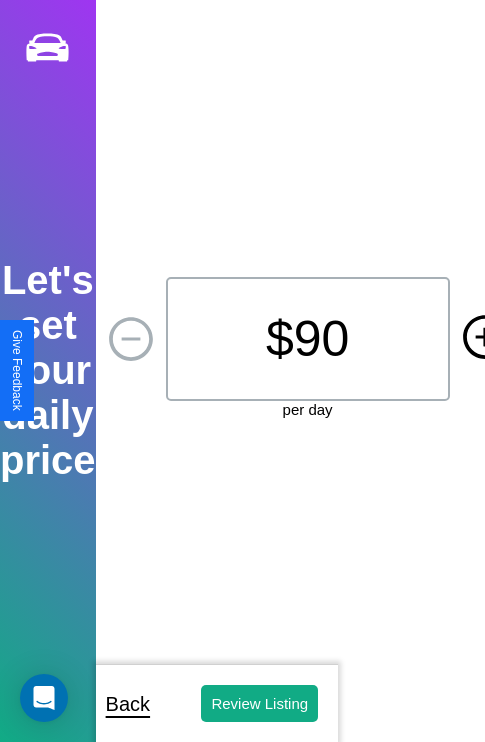 click 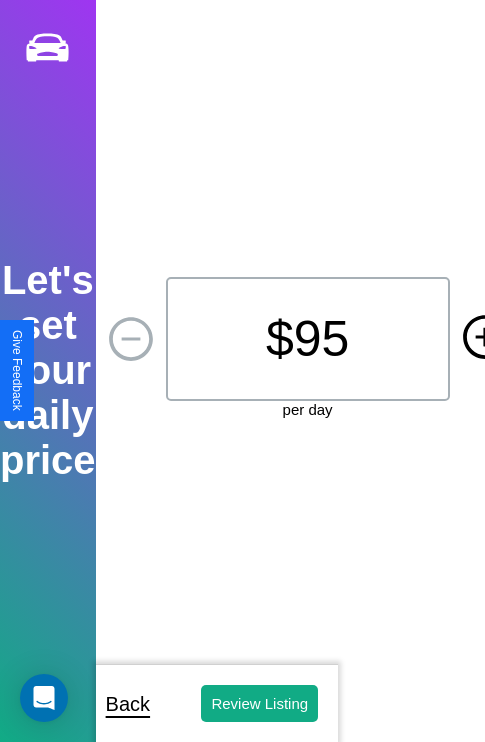 click 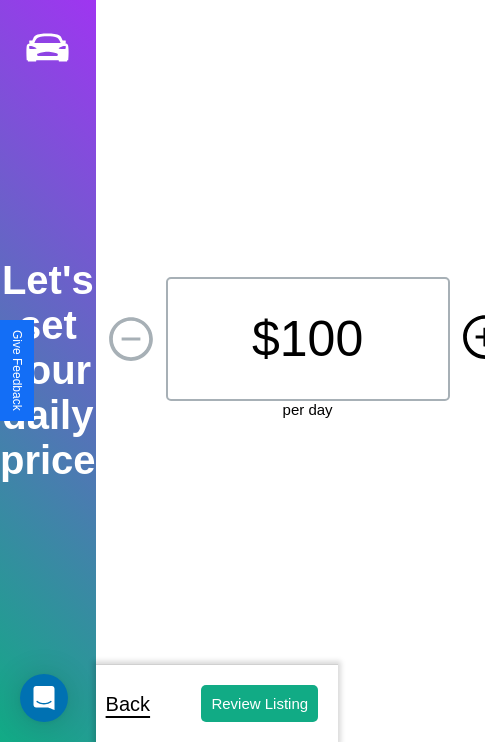 click 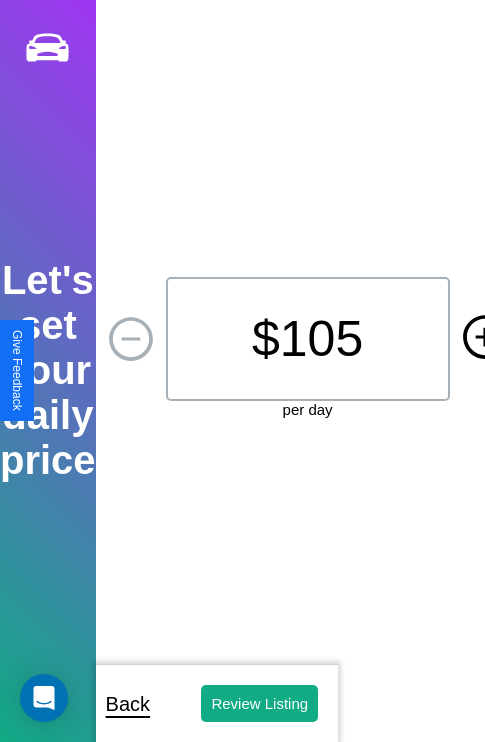 click 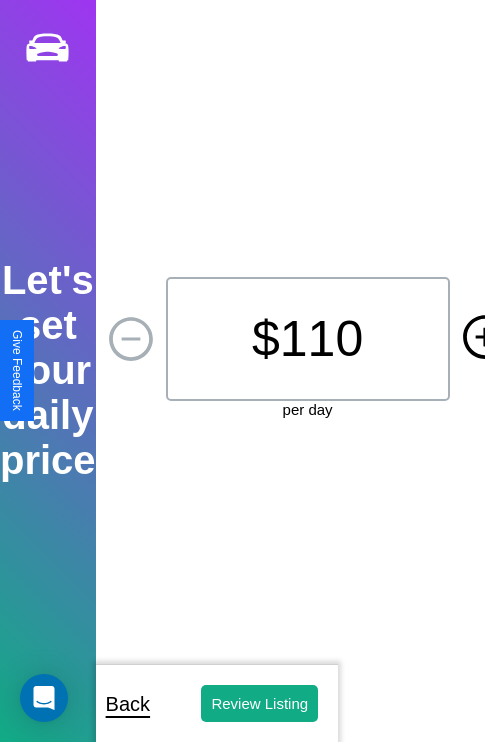 click 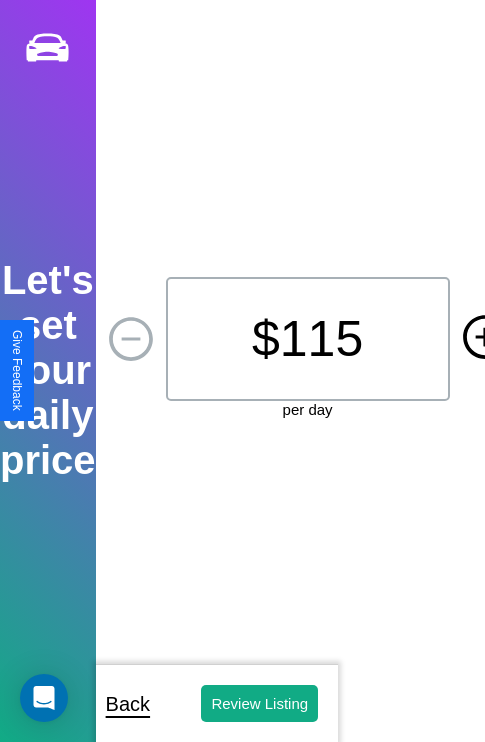 click 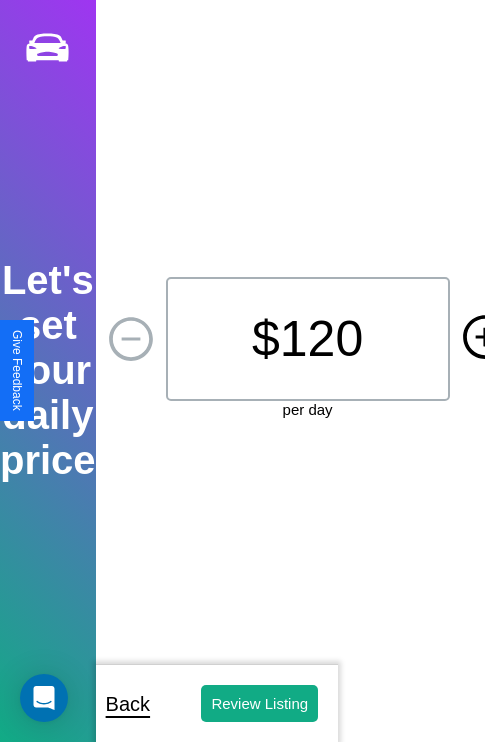 click 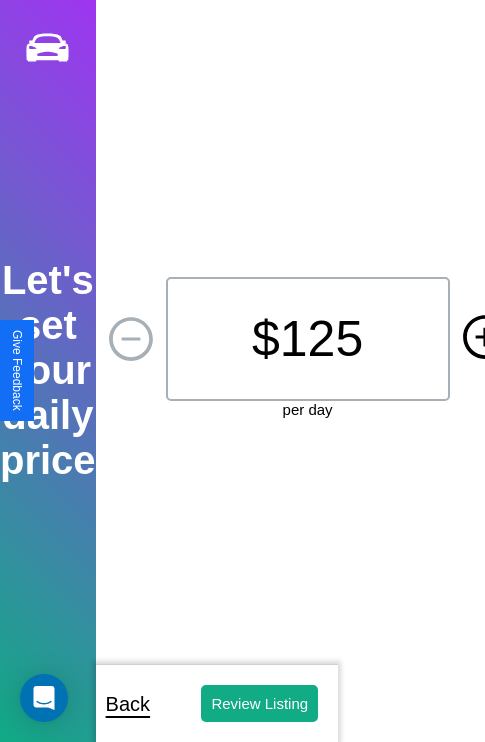 click 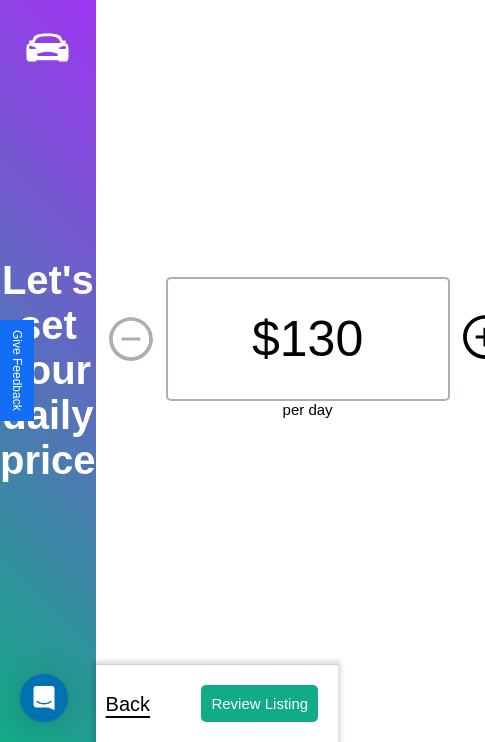 click 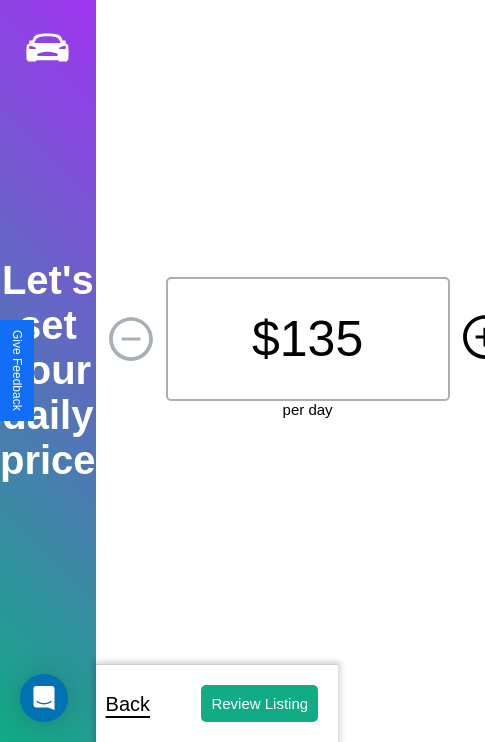 click 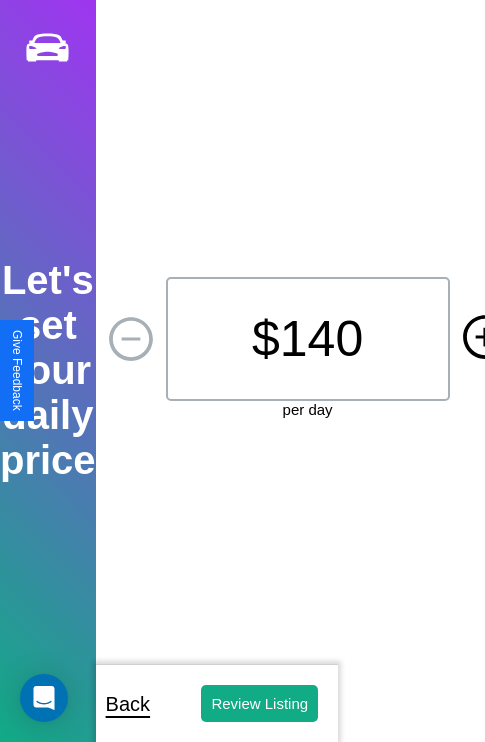 click 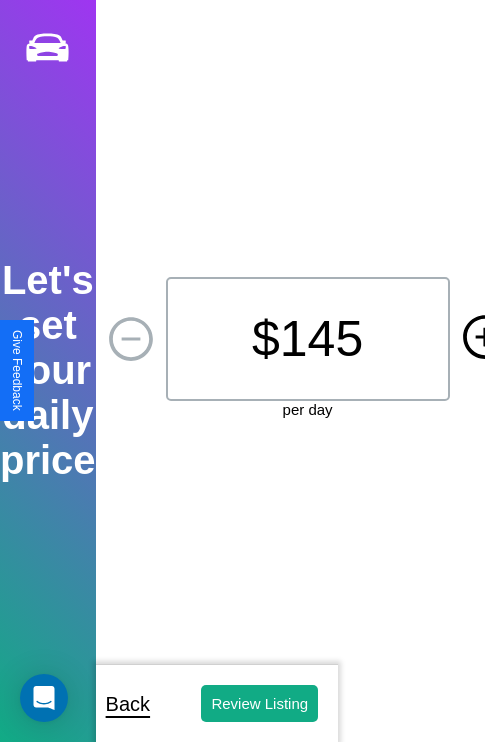 click 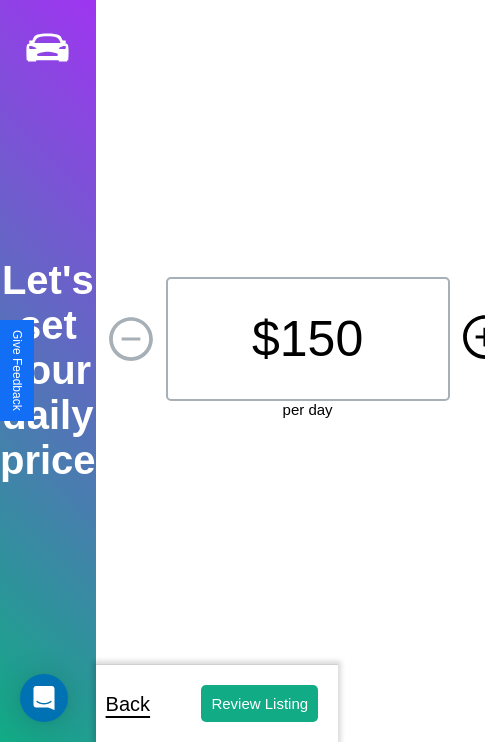 click 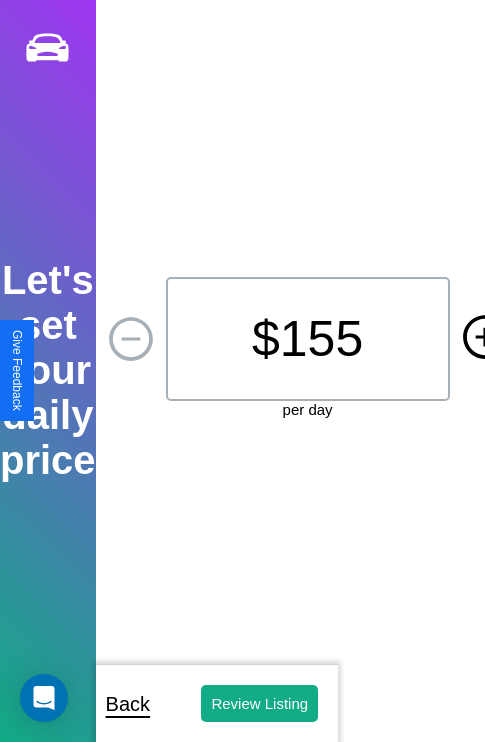 click 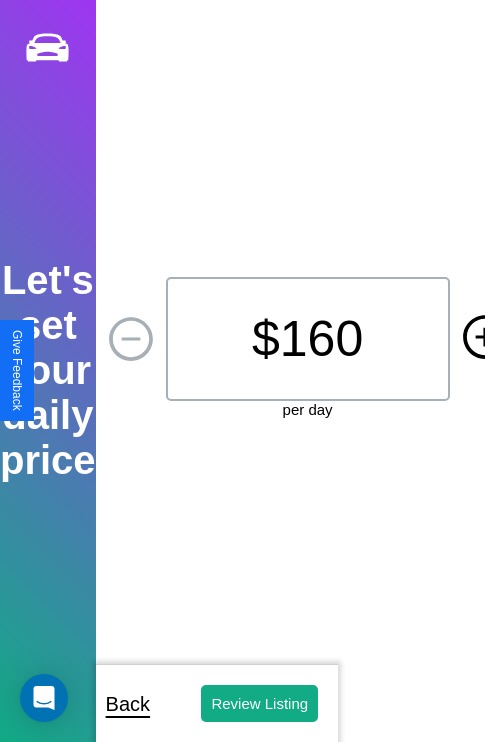 click 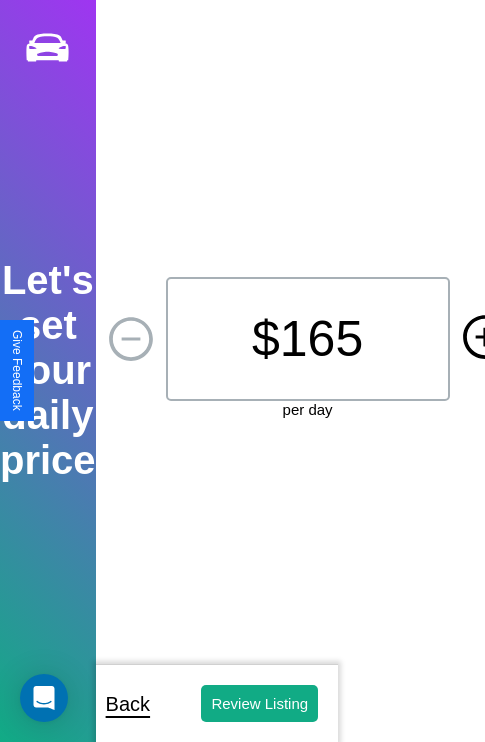 click 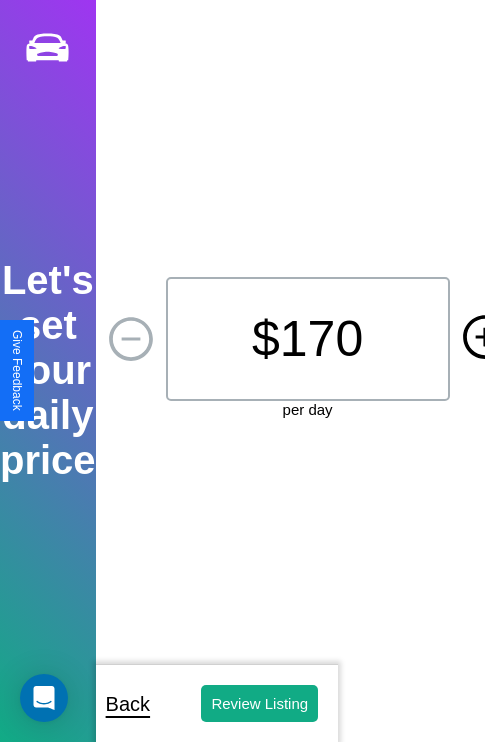 click 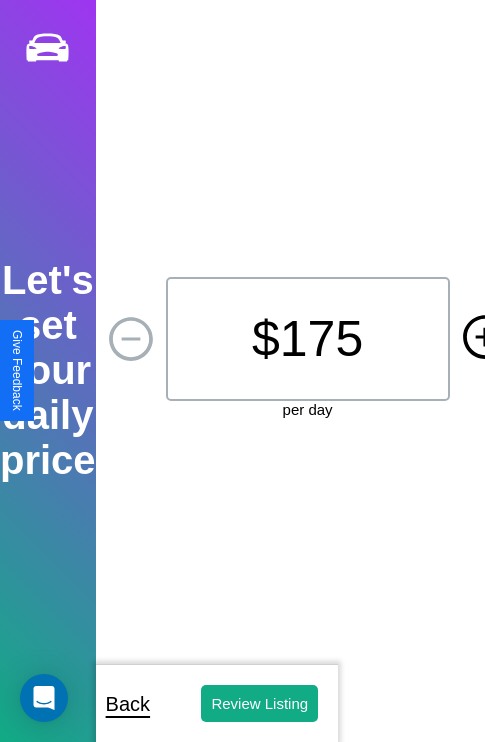 click 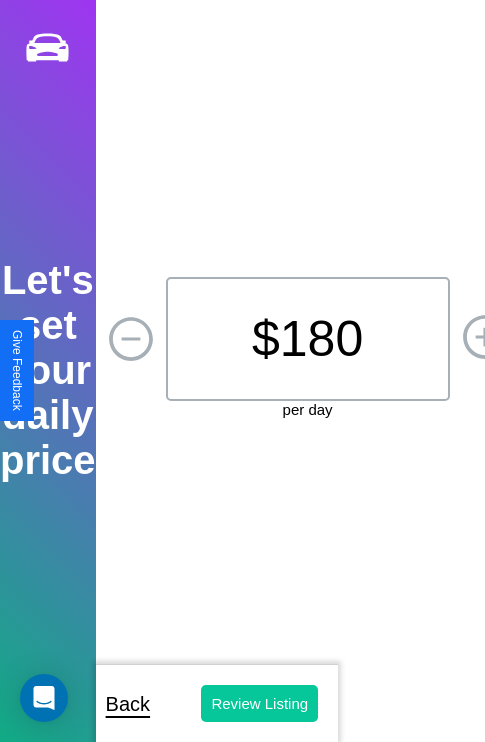 click on "Review Listing" at bounding box center (259, 703) 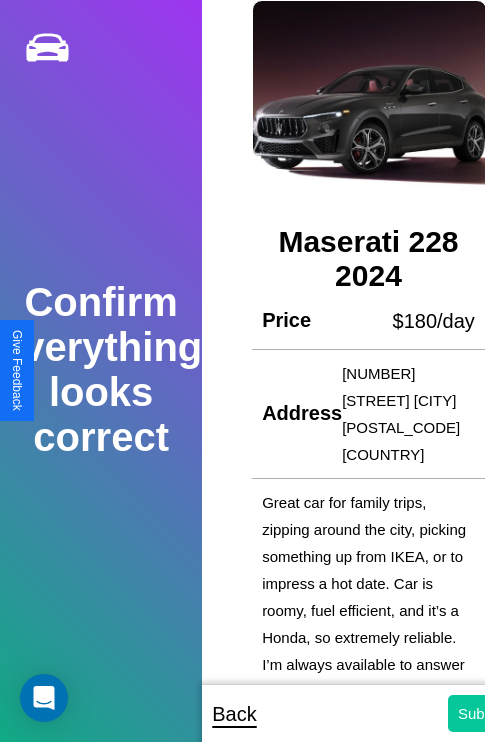 click on "Submit" at bounding box center [481, 713] 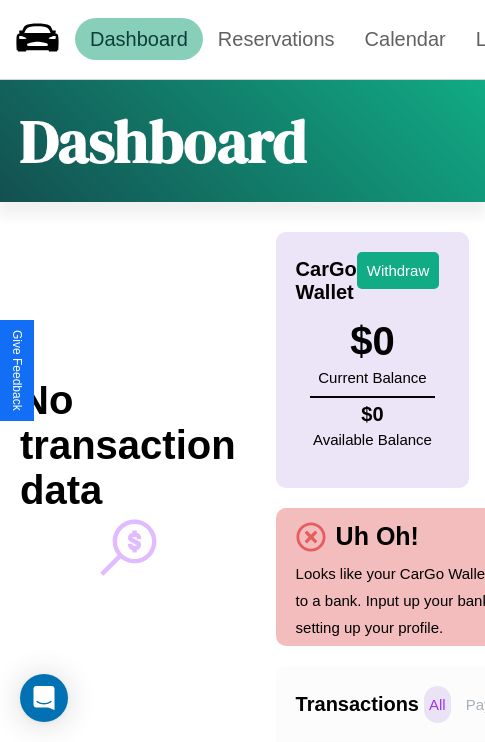 scroll, scrollTop: 0, scrollLeft: 147, axis: horizontal 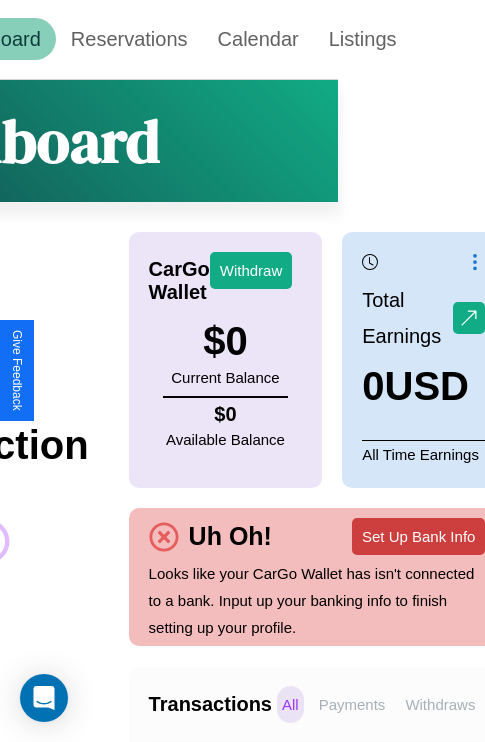 click on "Set Up Bank Info" at bounding box center (418, 536) 